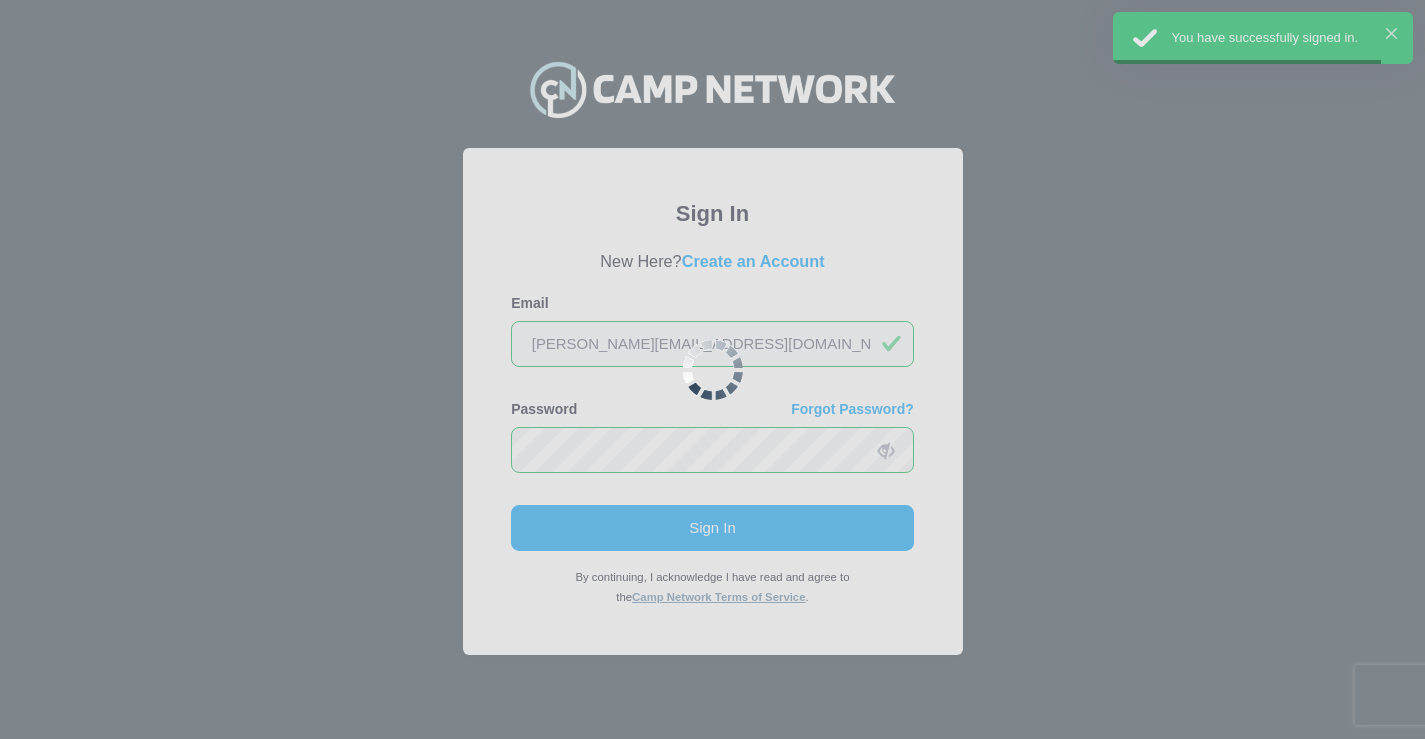 scroll, scrollTop: 0, scrollLeft: 0, axis: both 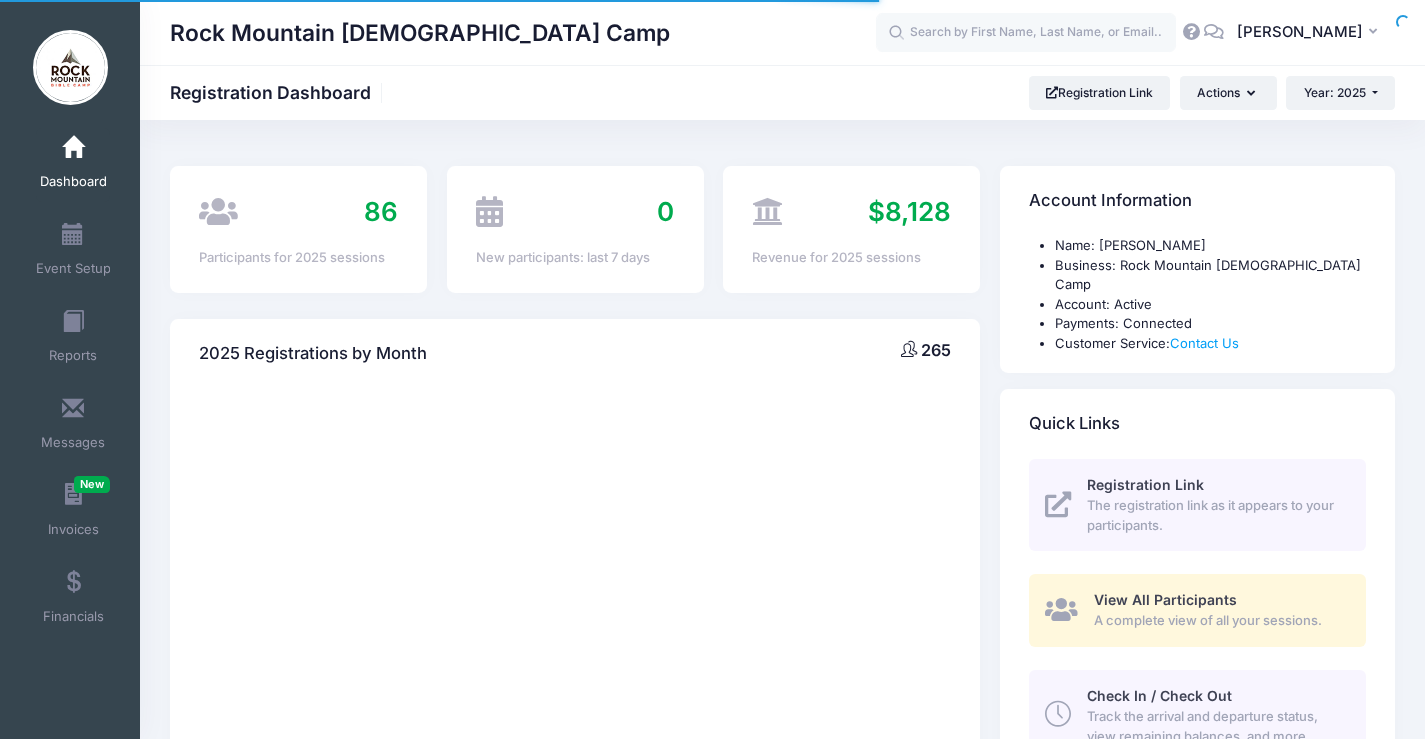 select 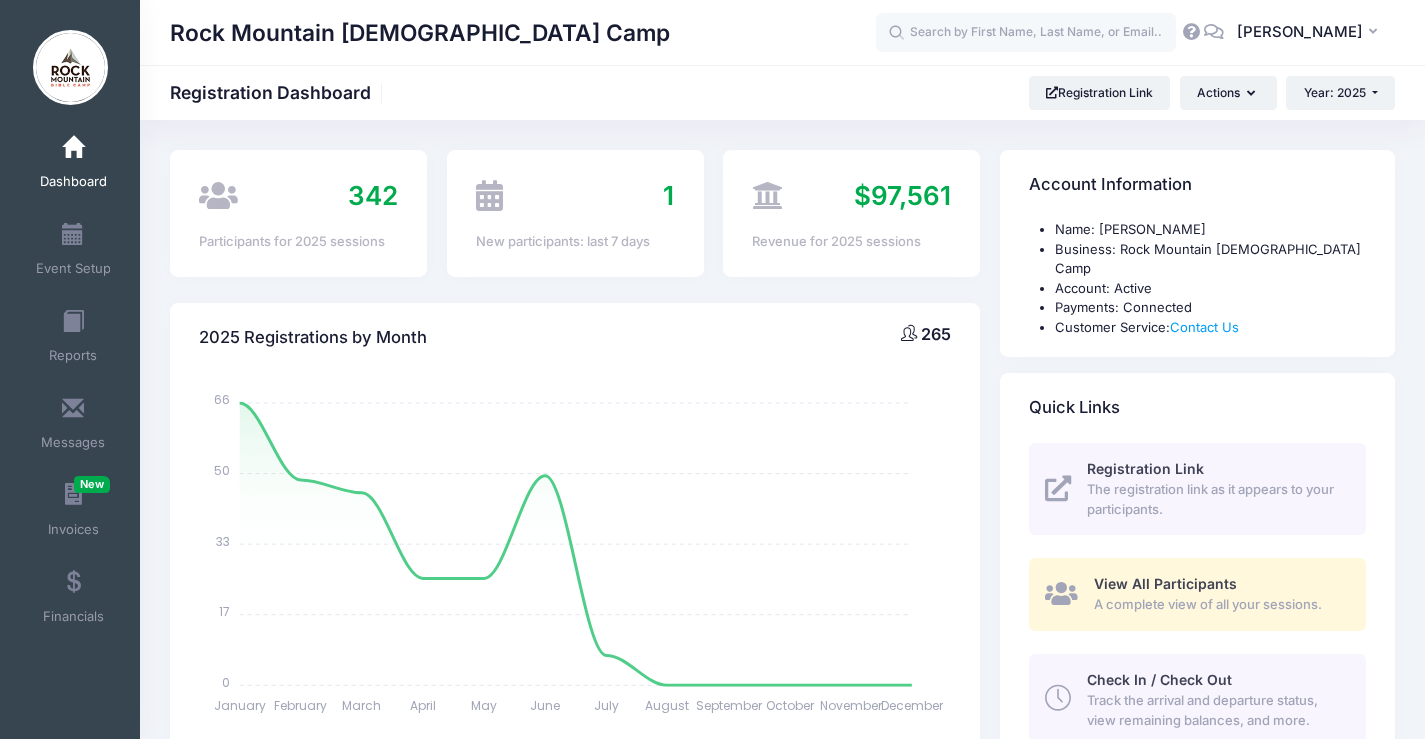 scroll, scrollTop: 0, scrollLeft: 0, axis: both 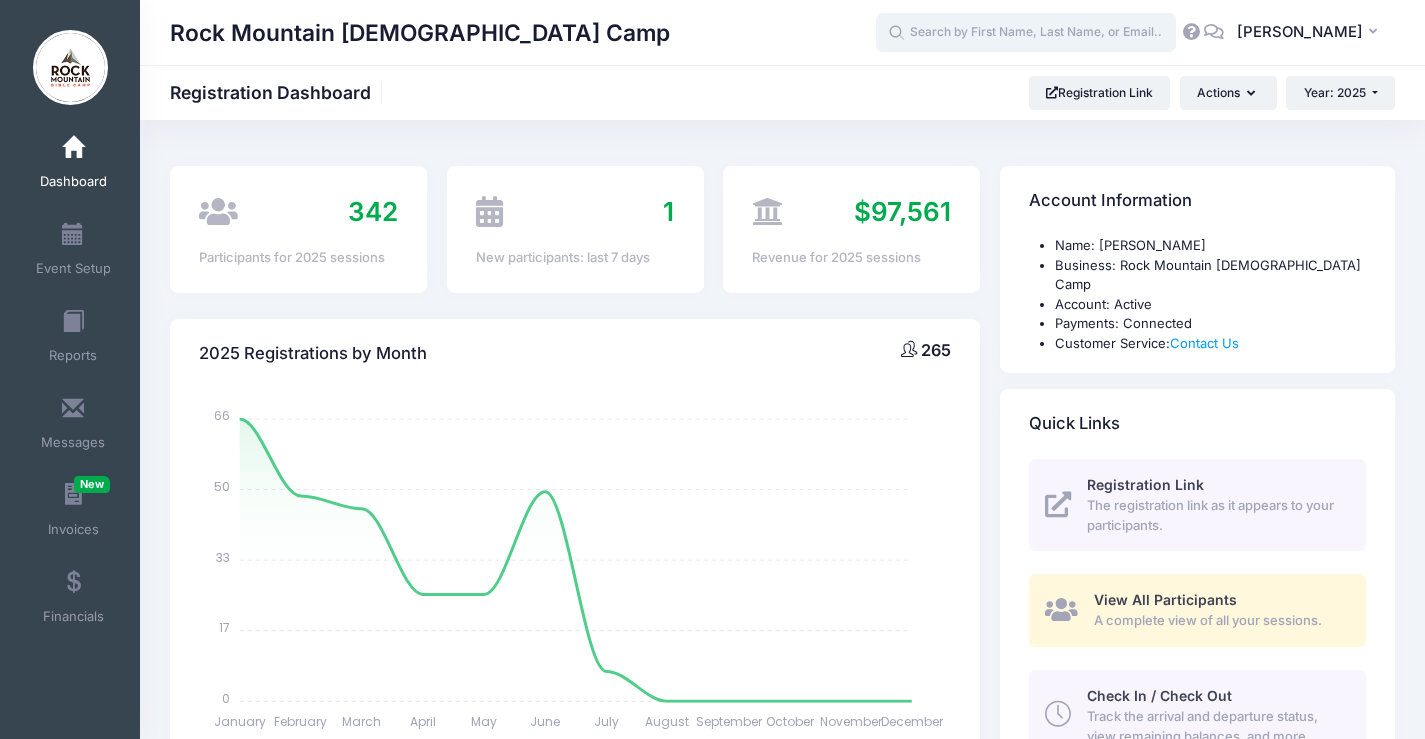 click at bounding box center [1026, 33] 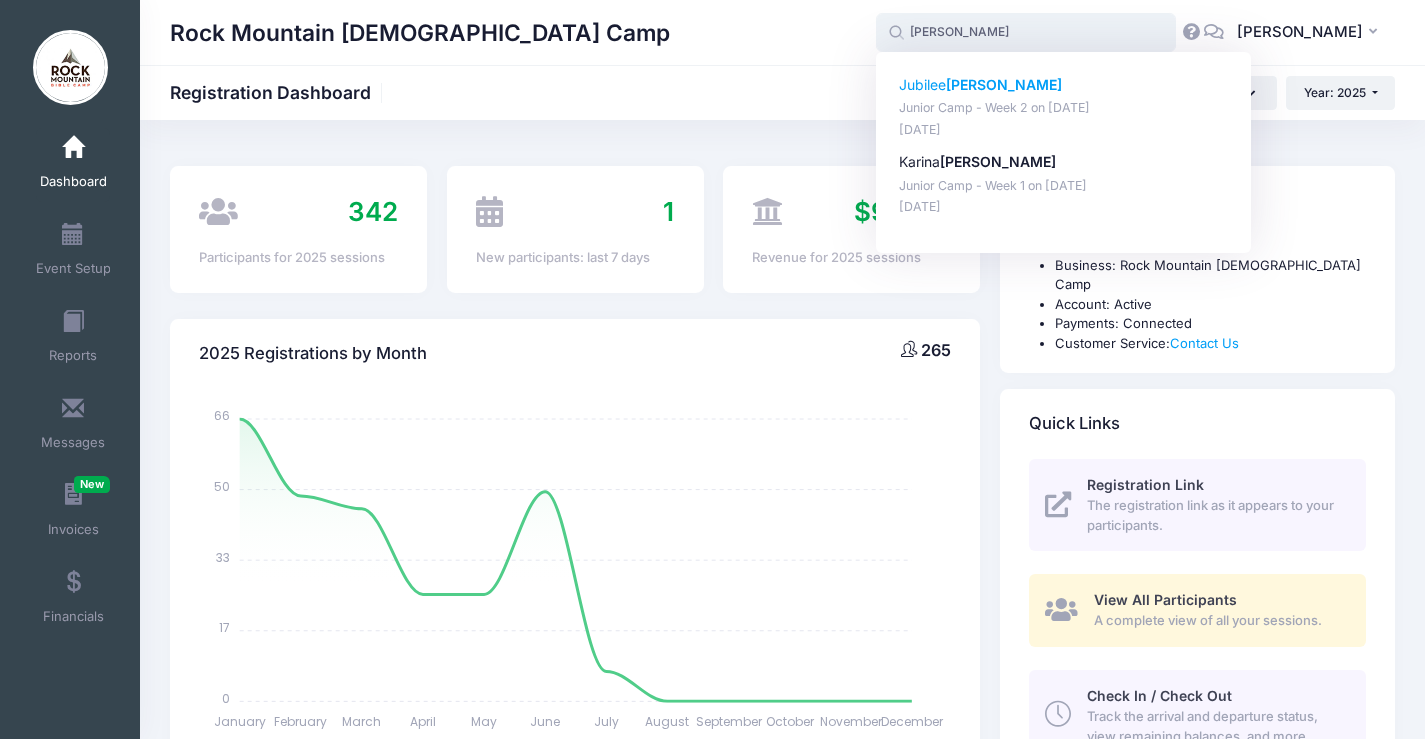 click on "Jessen" at bounding box center (1004, 84) 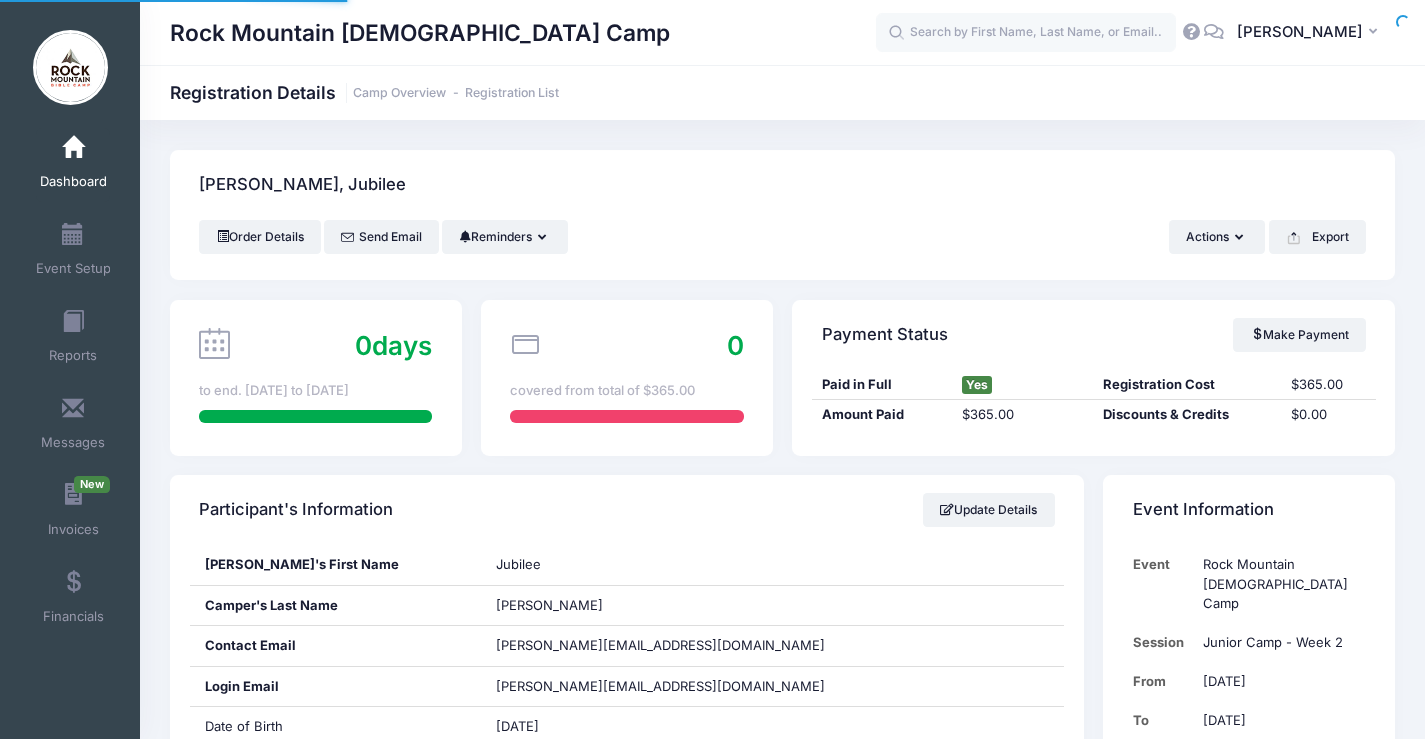 scroll, scrollTop: 0, scrollLeft: 0, axis: both 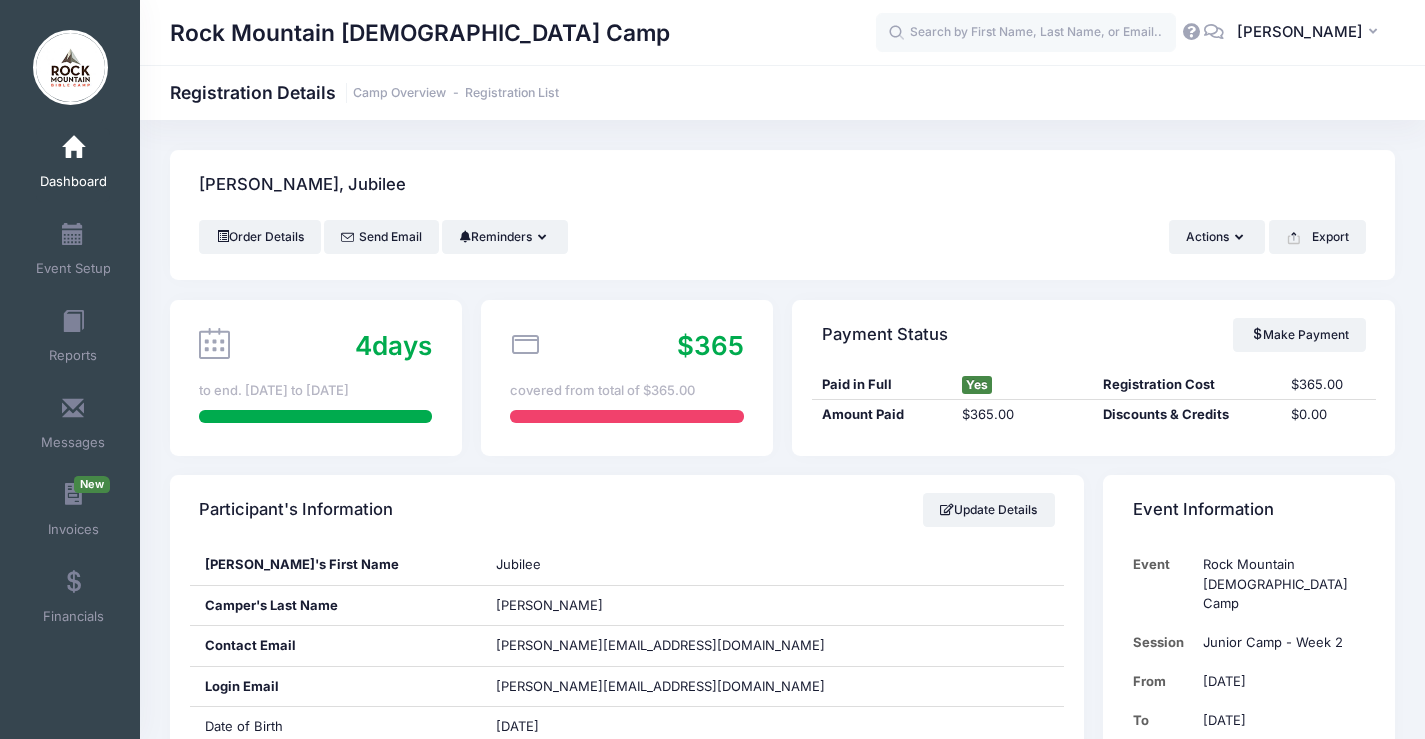 click on "Dashboard" at bounding box center [73, 182] 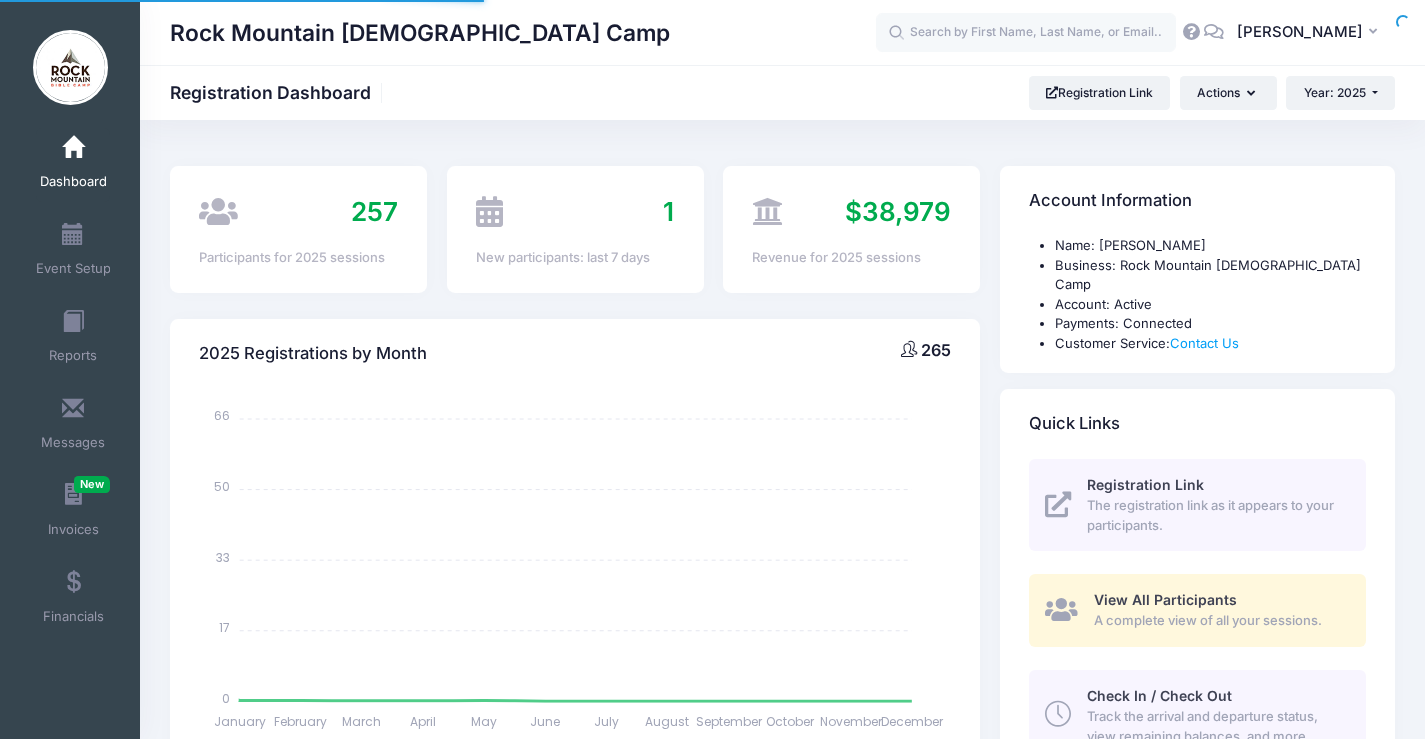 scroll, scrollTop: 0, scrollLeft: 0, axis: both 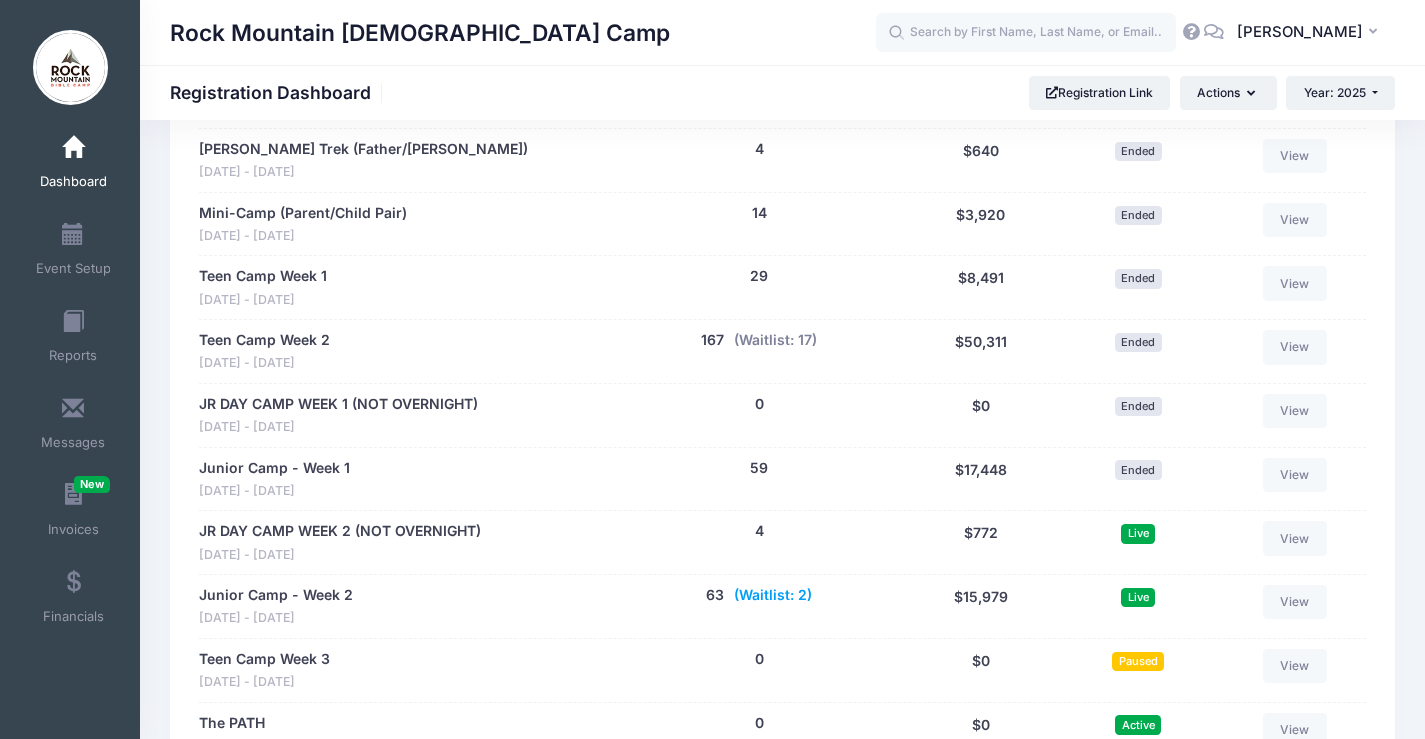click on "(Waitlist: 2)" at bounding box center [773, 595] 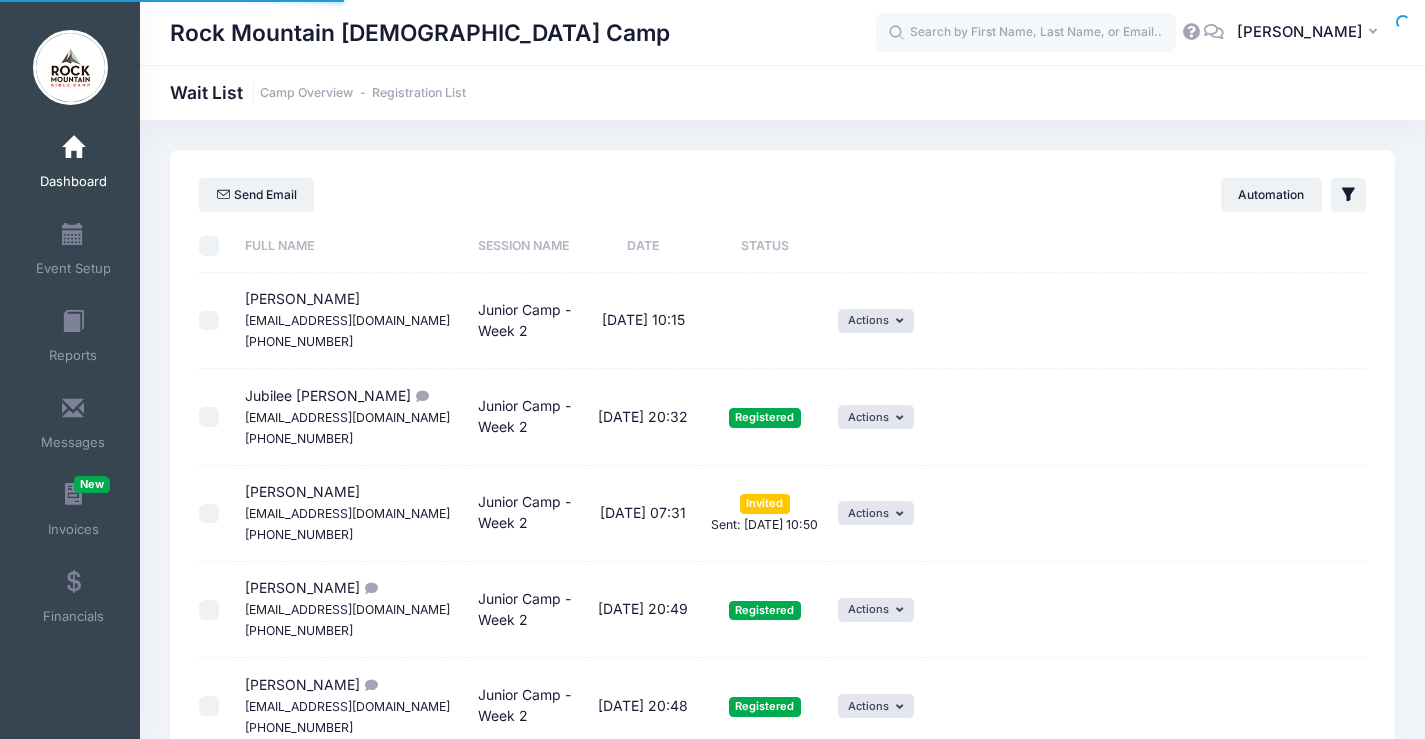 scroll, scrollTop: 0, scrollLeft: 0, axis: both 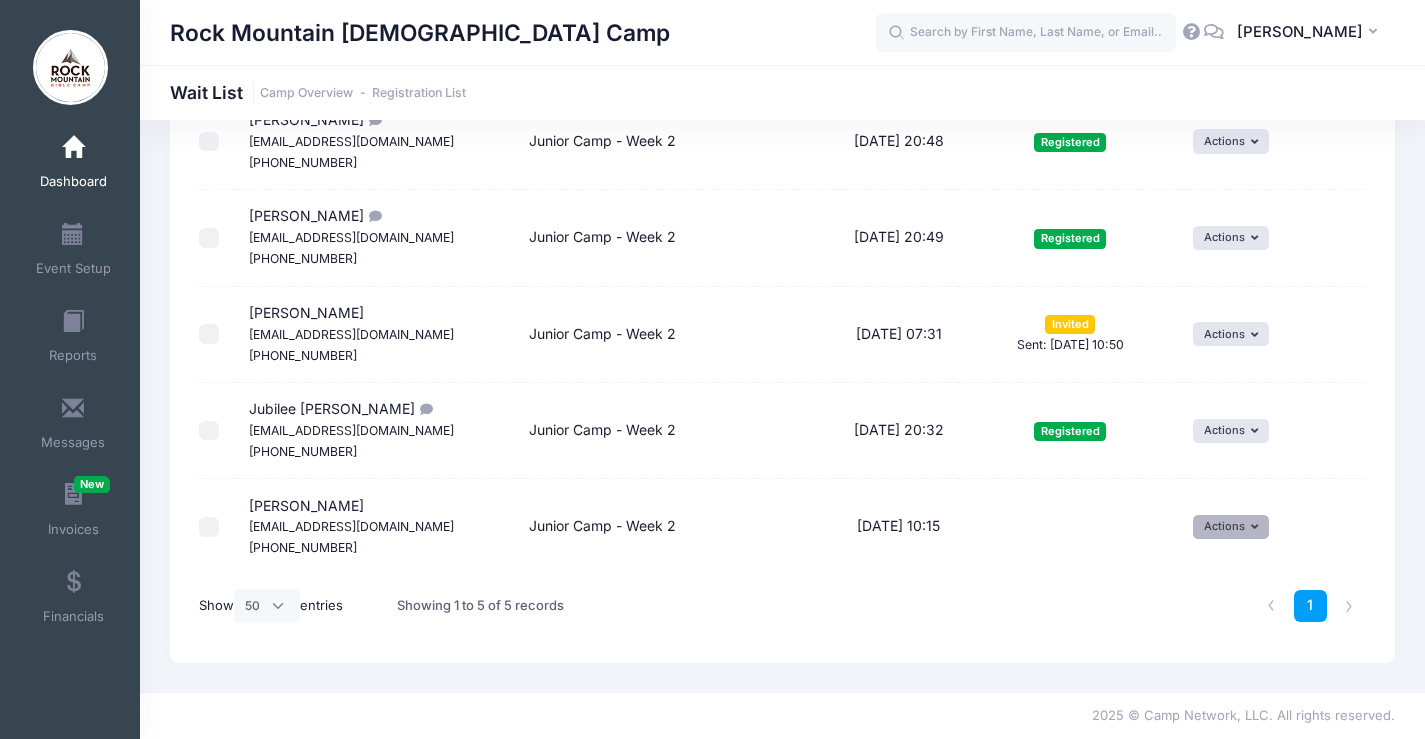 click on "Actions" at bounding box center [1231, 527] 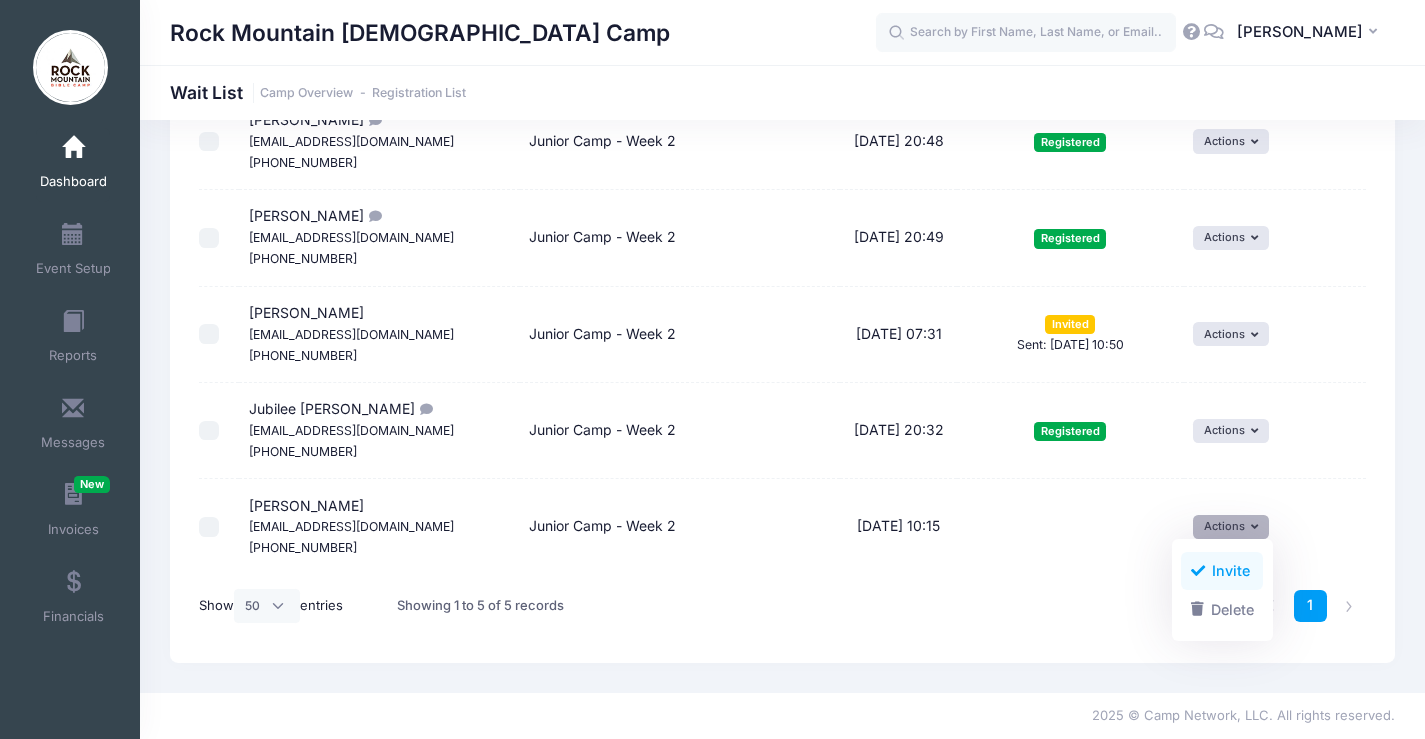 click on "Invite" at bounding box center (1222, 571) 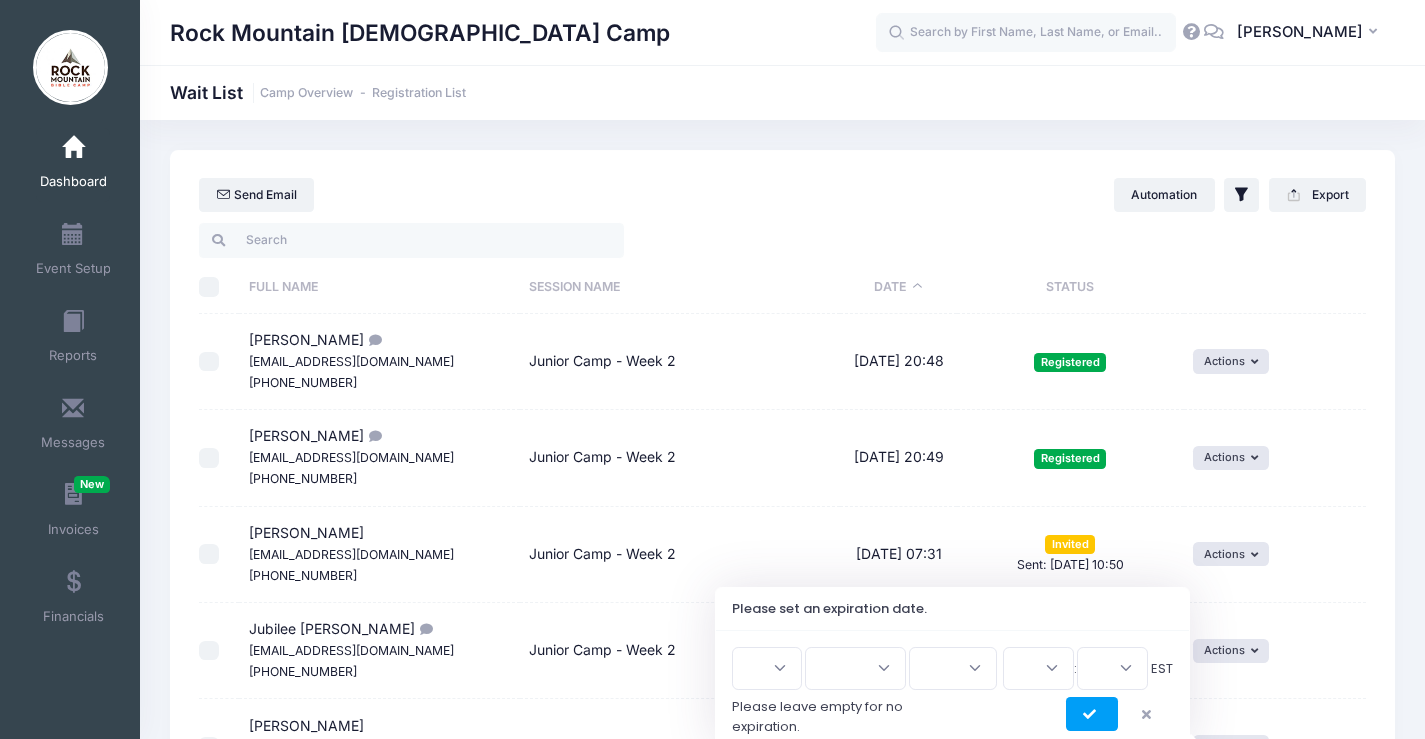 drag, startPoint x: 1107, startPoint y: 732, endPoint x: 1281, endPoint y: 716, distance: 174.73409 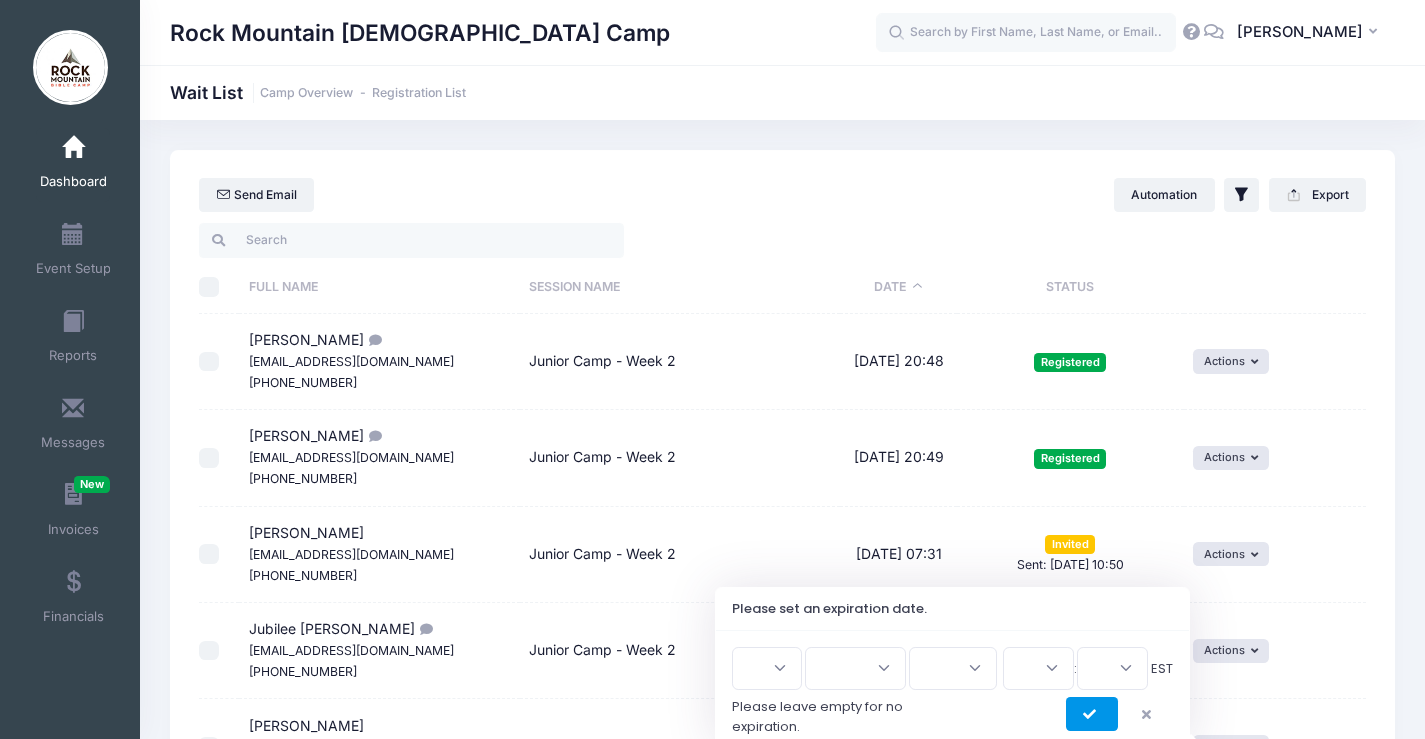 click at bounding box center (1092, 715) 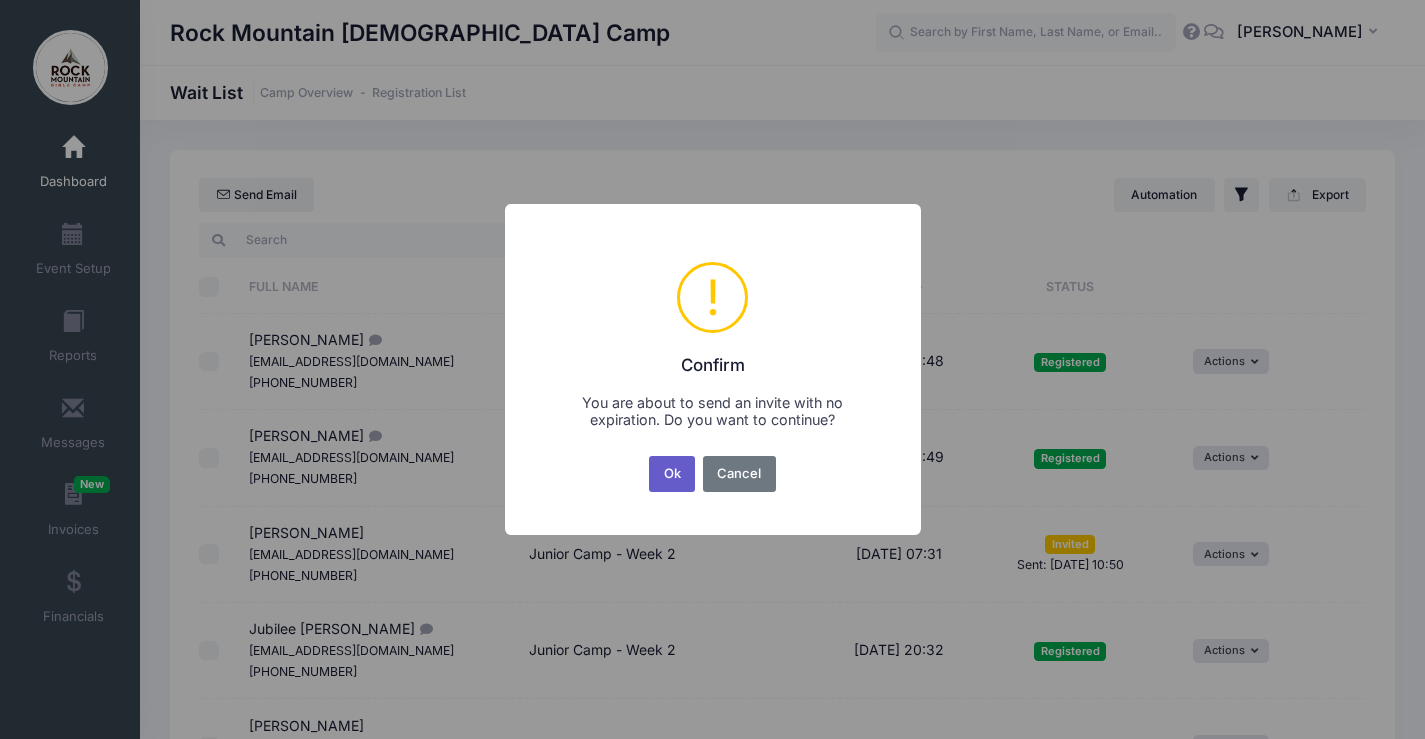 click on "Ok" at bounding box center [672, 474] 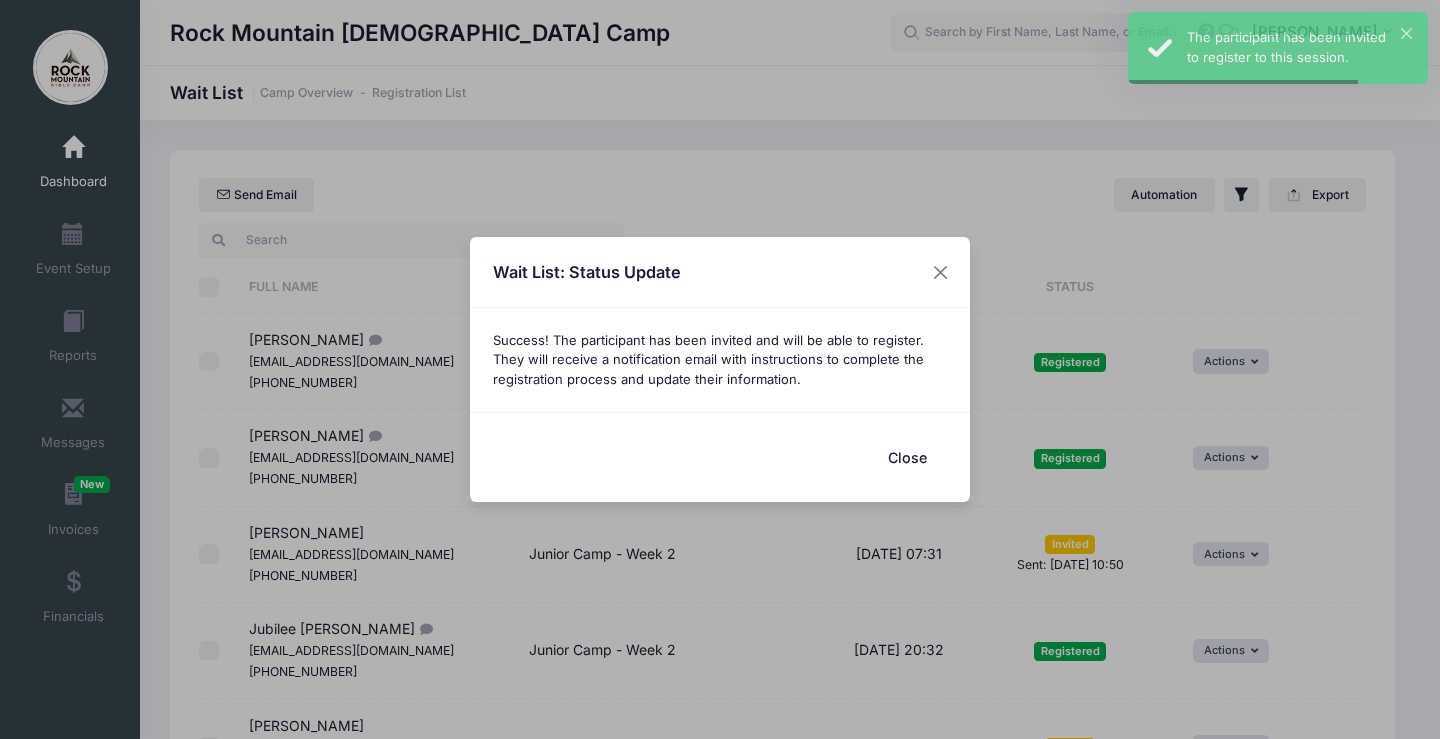 click on "Close" at bounding box center (907, 457) 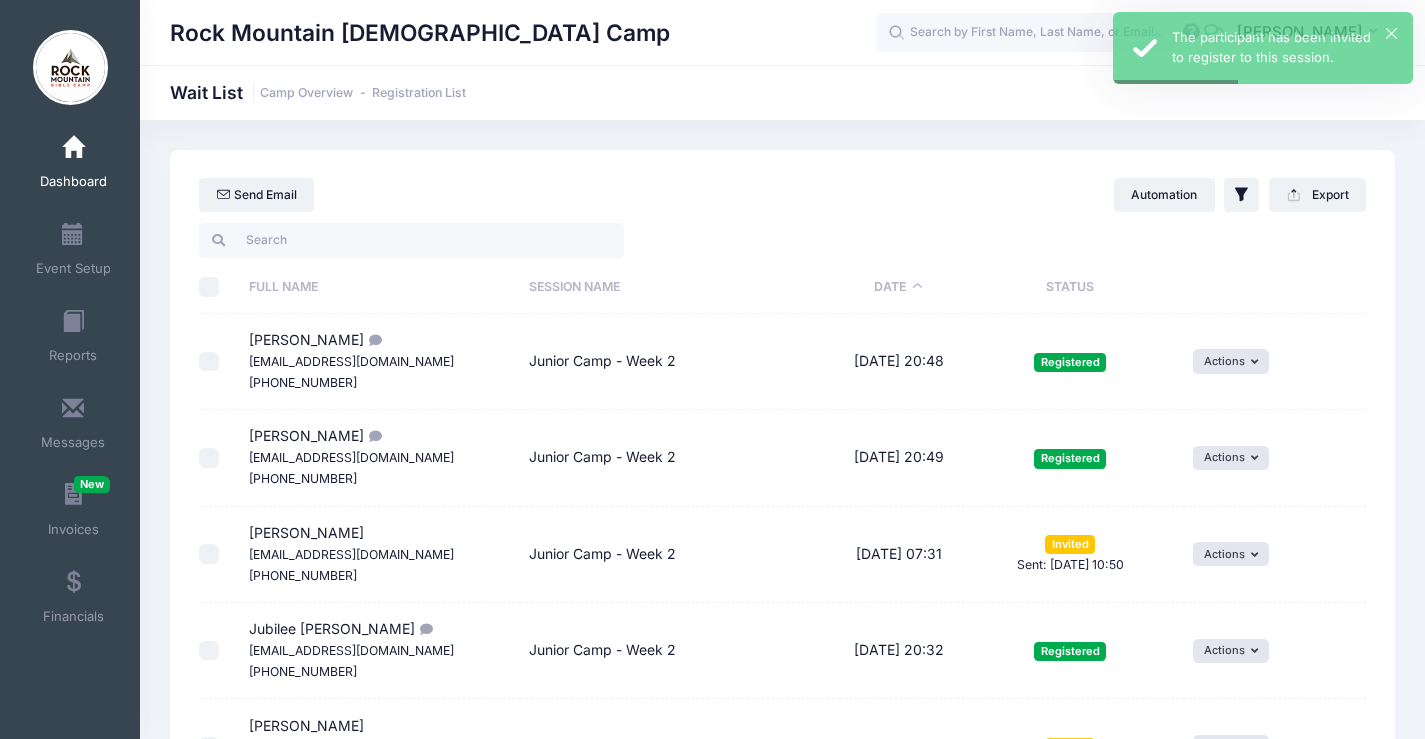 click on "Dashboard" at bounding box center [73, 165] 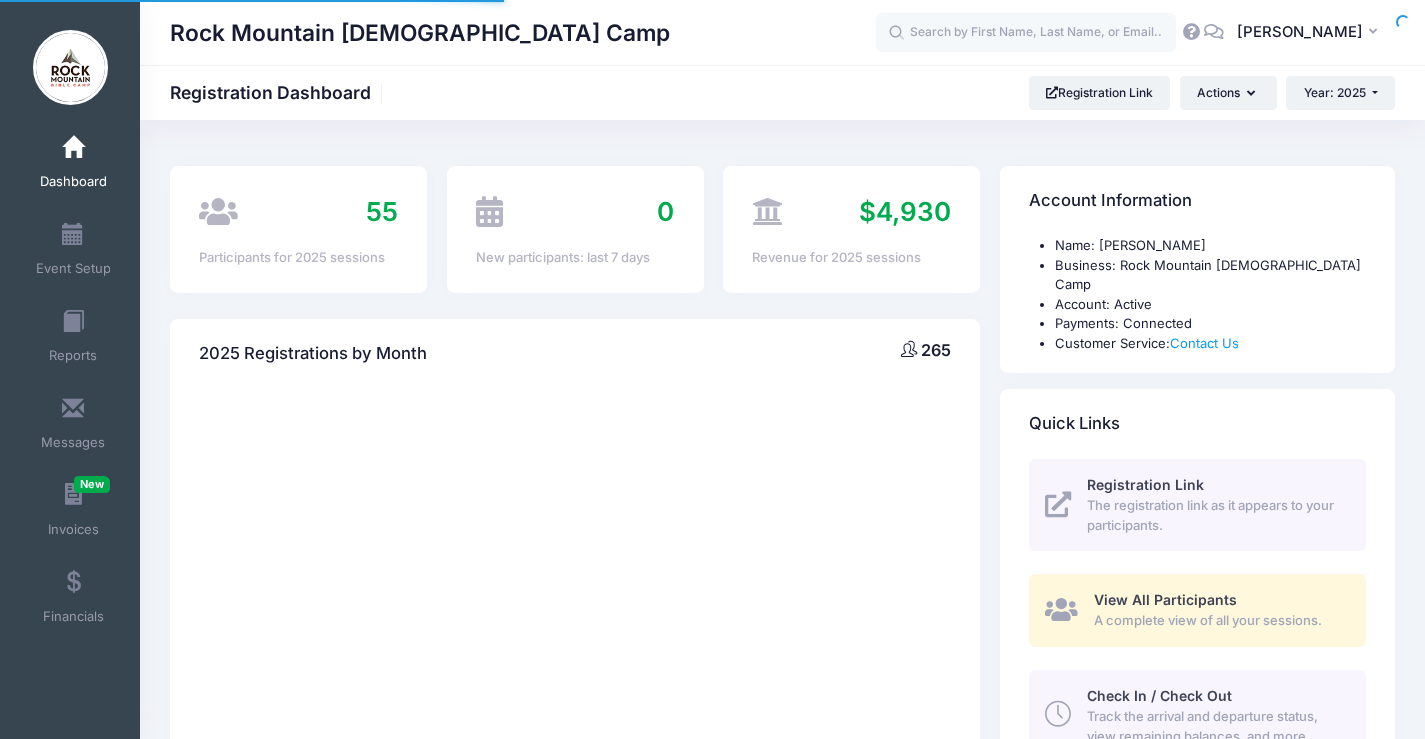 scroll, scrollTop: 0, scrollLeft: 0, axis: both 